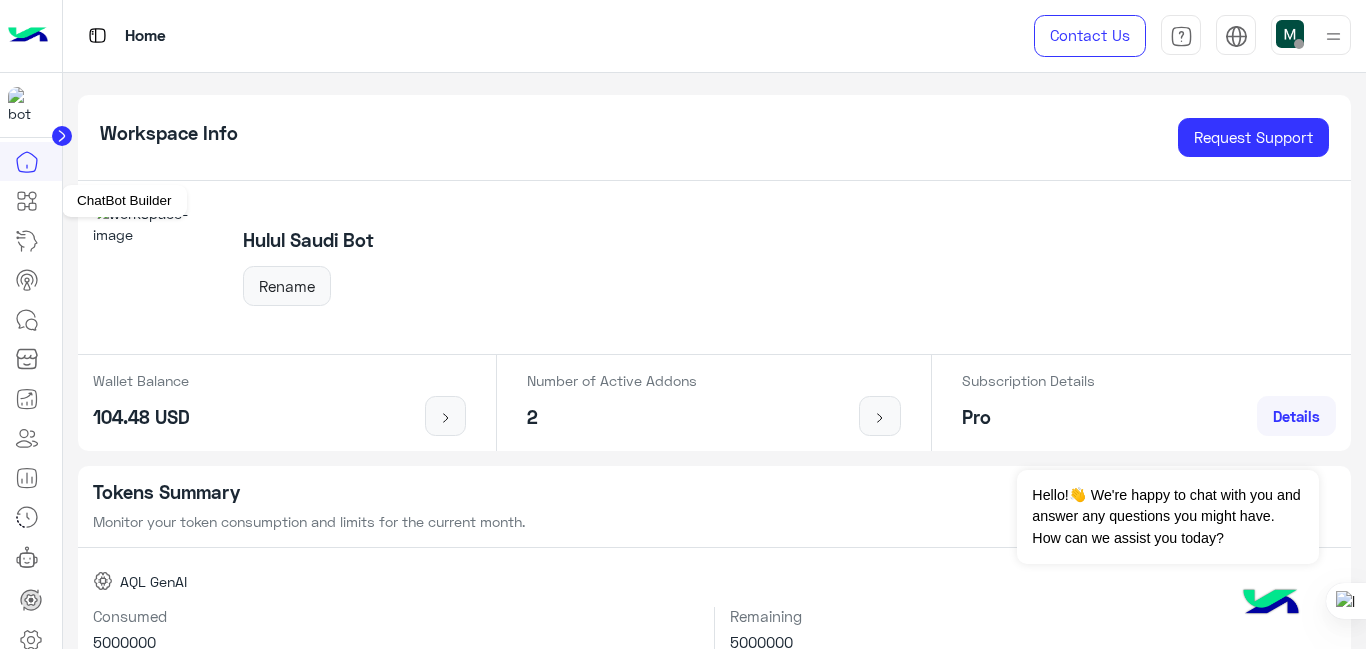 scroll, scrollTop: 0, scrollLeft: 0, axis: both 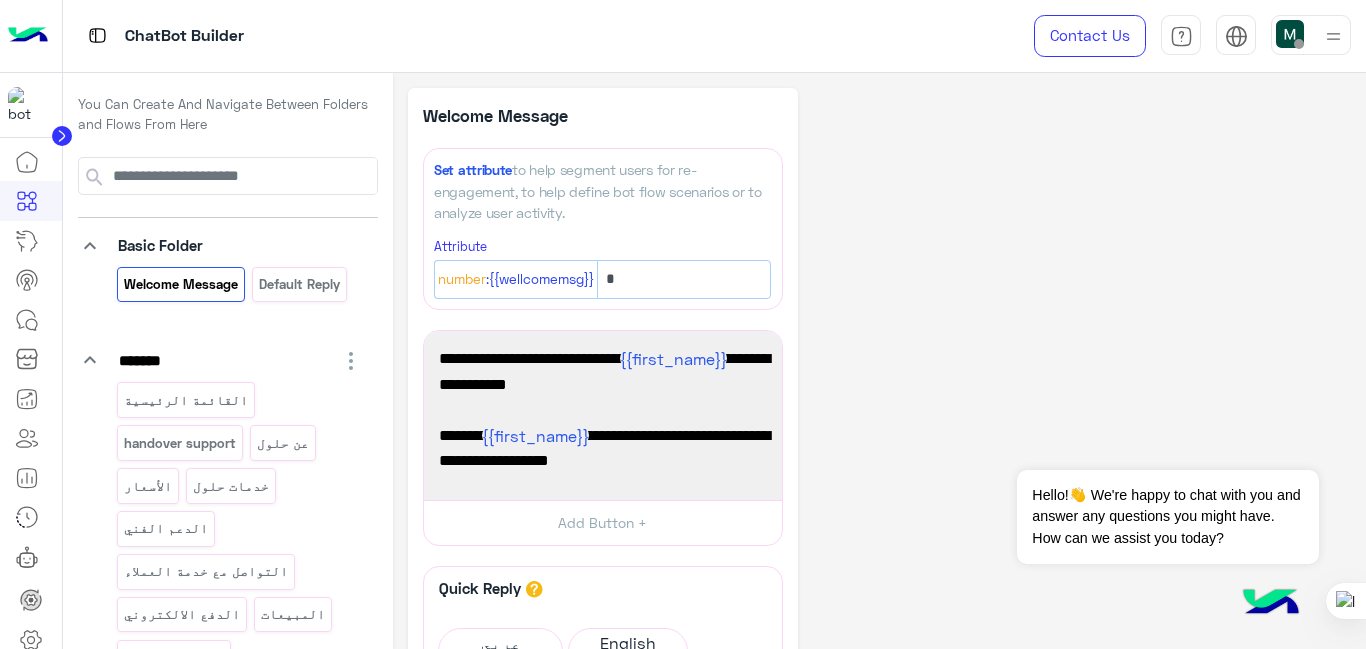 click on "القائمة الرئيسية   handover support   عن حلول   الأسعار   خدمات حلول   الدعم الفني   التواصل مع خدمة العملاء   الدفع الالكتروني   المبيعات   اتمتة التسويق   الدعم و خدمة العملاء   المنتجات   روبوتات الدردشة   اتمتة الواتساب   تحليل البيانات   منصة اتصال   الدمج و التكامل   المجالات   العقارت   السيارات   الرعاية الصحية   الخدمات المالية   التجارة الالكترونية   الاسعار   اشترك الان   خدمة العملاء 2   شهري   جوجل شيت   سنوي   الباقة الاساسية   الباقات   الباقة المتقدمة   الباقة الاحترافية   نوع الباقة   Default 2   مبيعات HANDOVER   New Flow   New Flow 1" at bounding box center [240, 875] 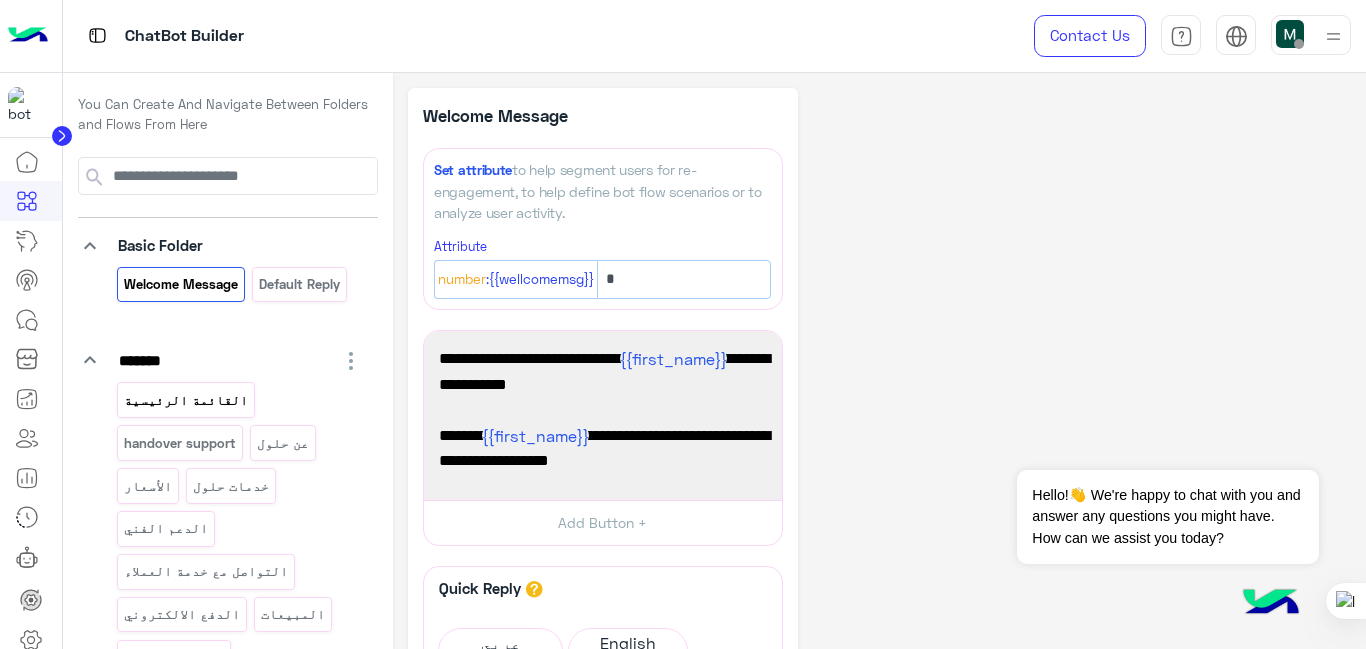 click on "القائمة الرئيسية" at bounding box center [185, 400] 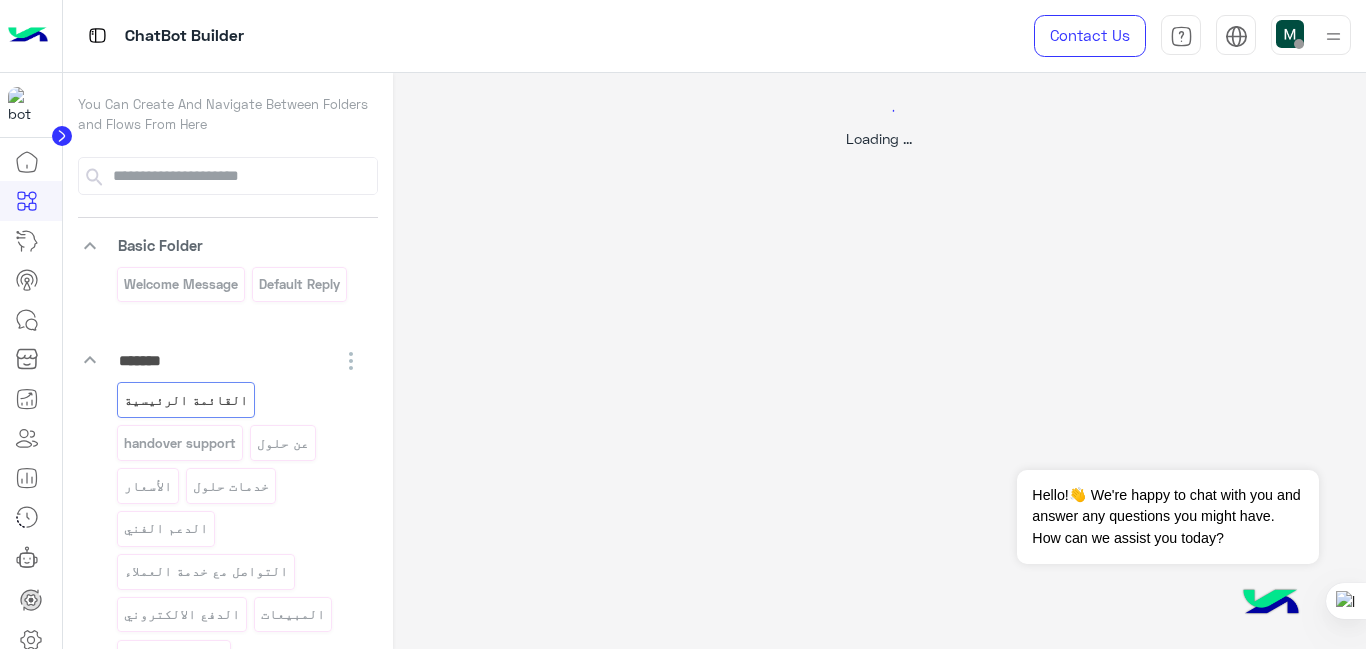 select on "*" 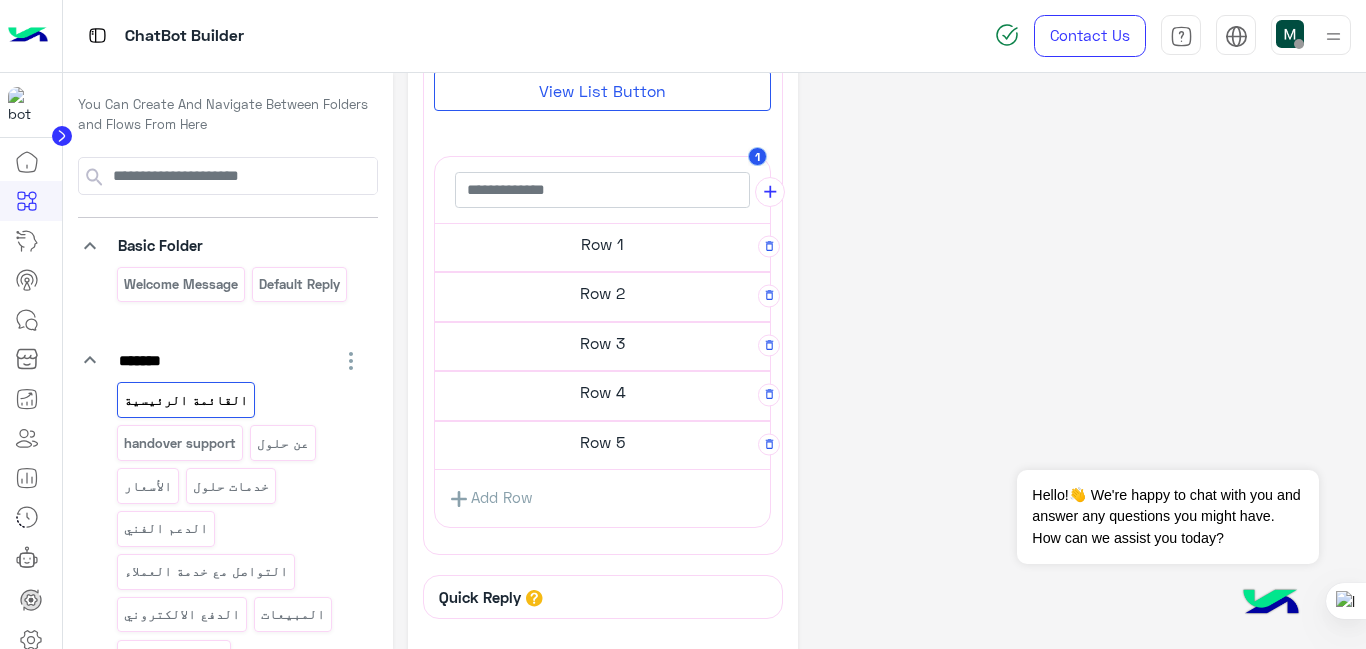 scroll, scrollTop: 743, scrollLeft: 0, axis: vertical 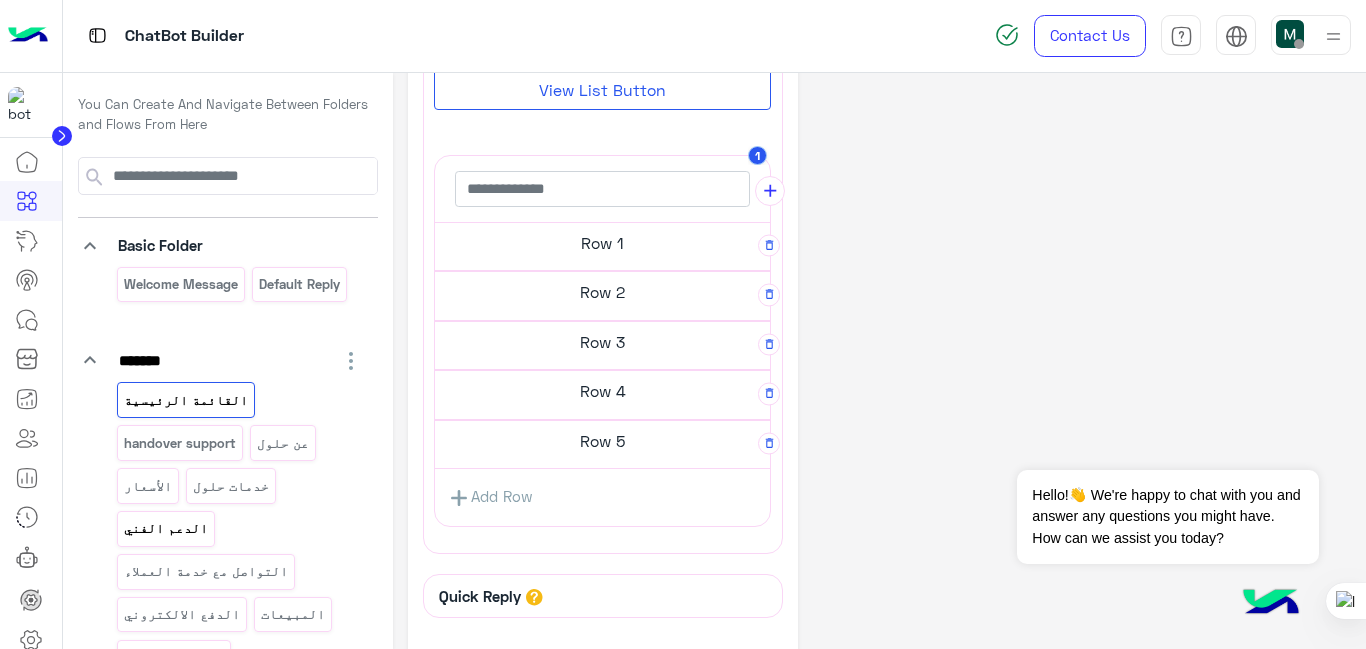 click on "الدعم الفني" at bounding box center (165, 528) 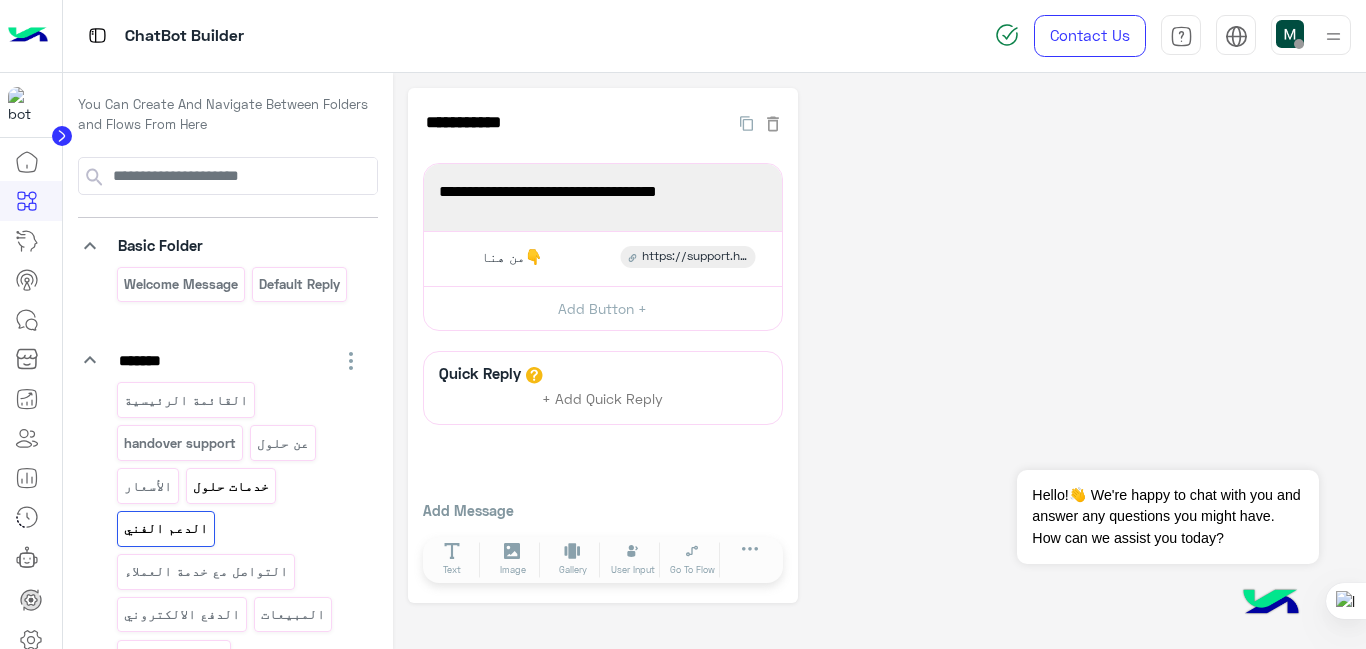 click on "خدمات حلول" at bounding box center (231, 486) 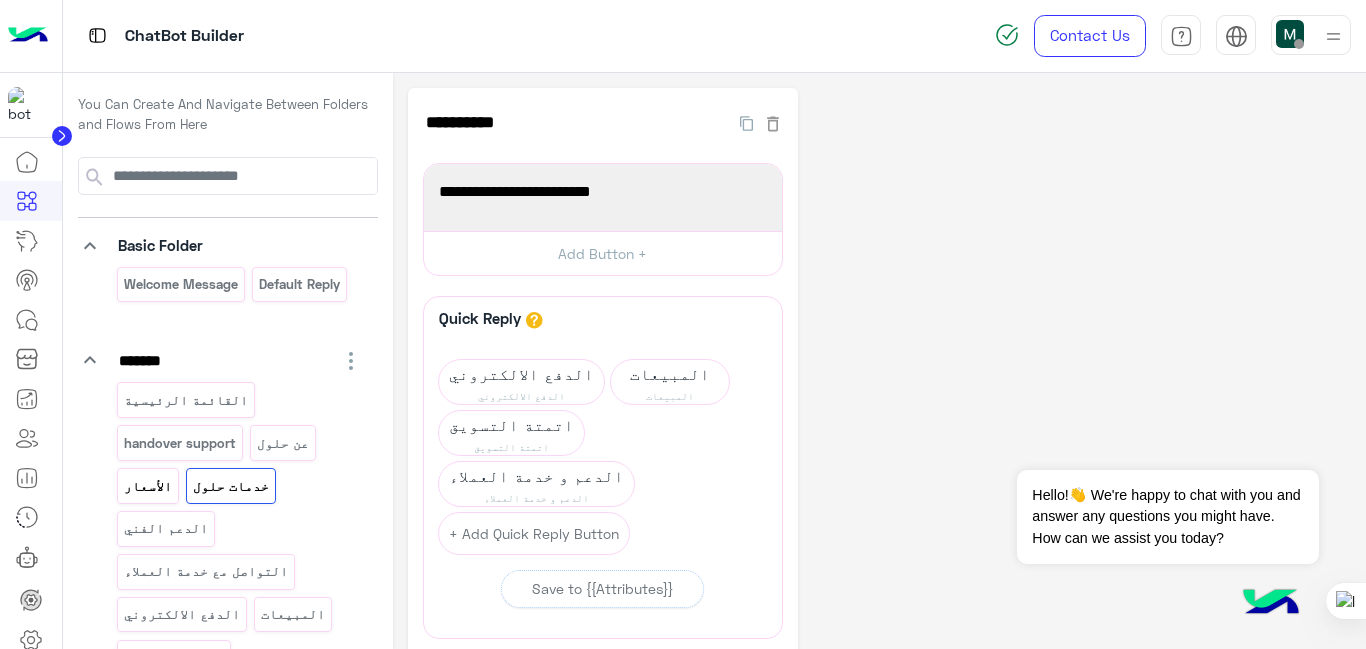 click on "الأسعار" at bounding box center (147, 486) 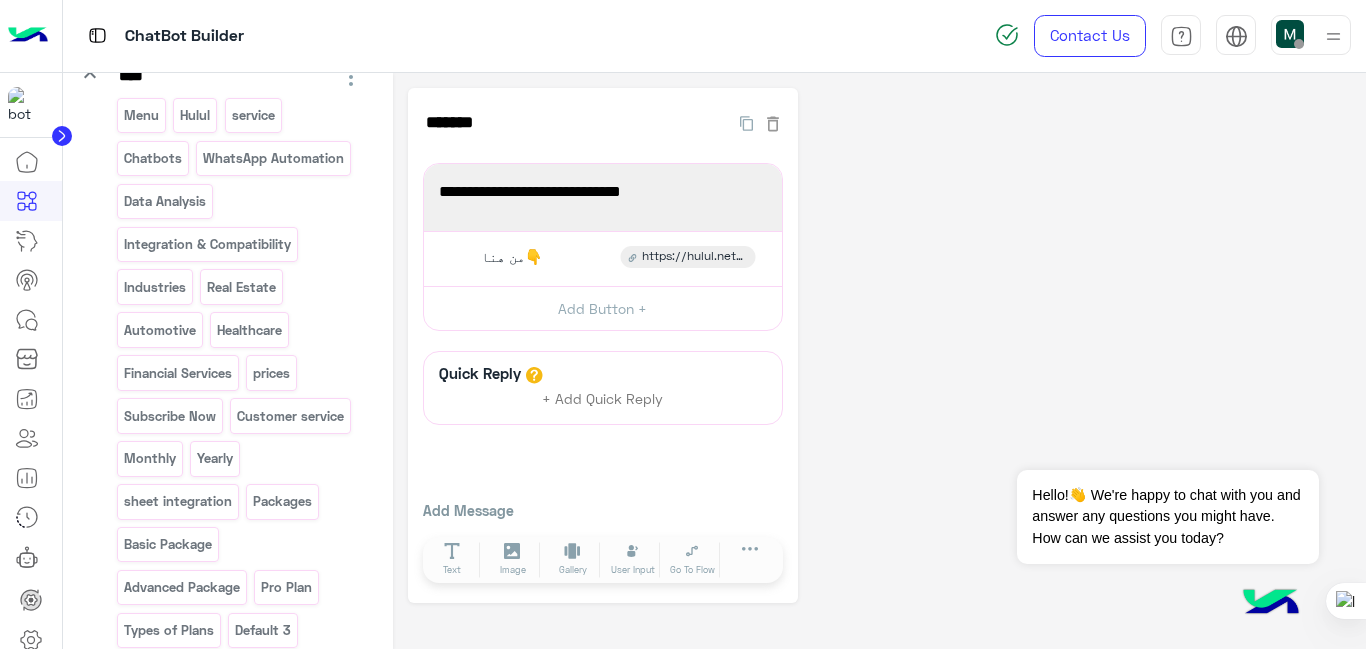 scroll, scrollTop: 1530, scrollLeft: 0, axis: vertical 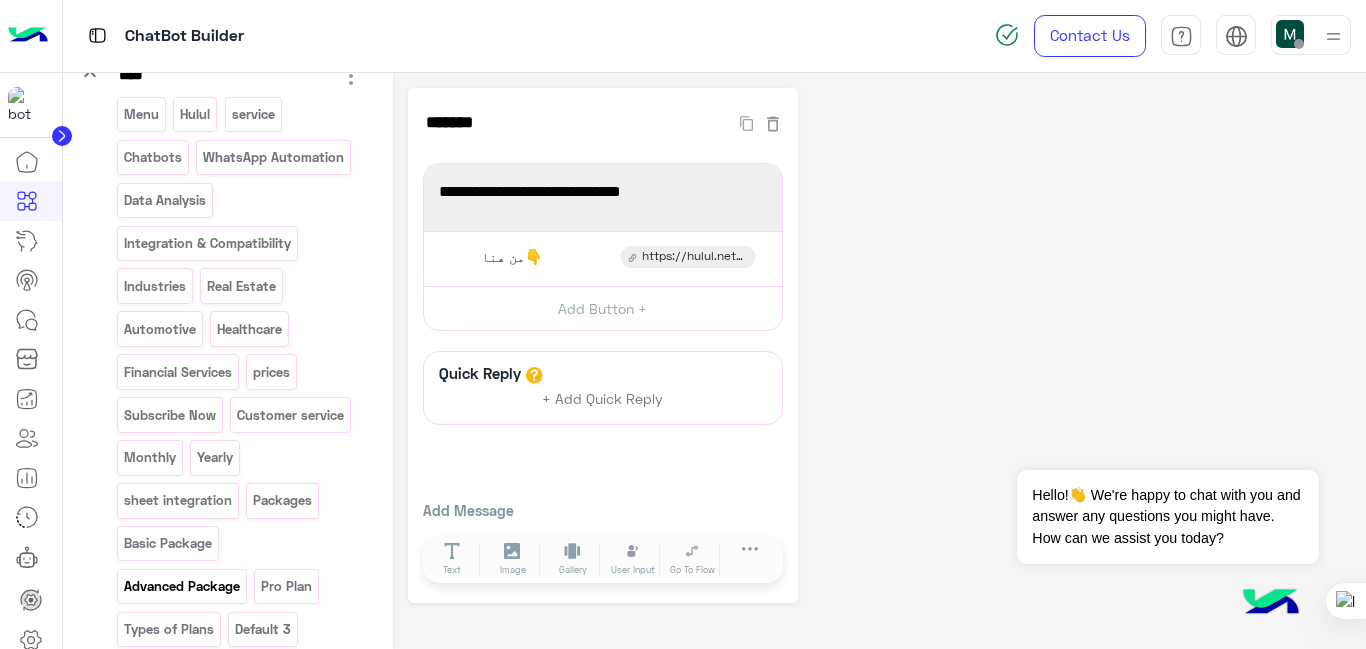 click on "Advanced Package" at bounding box center (182, 586) 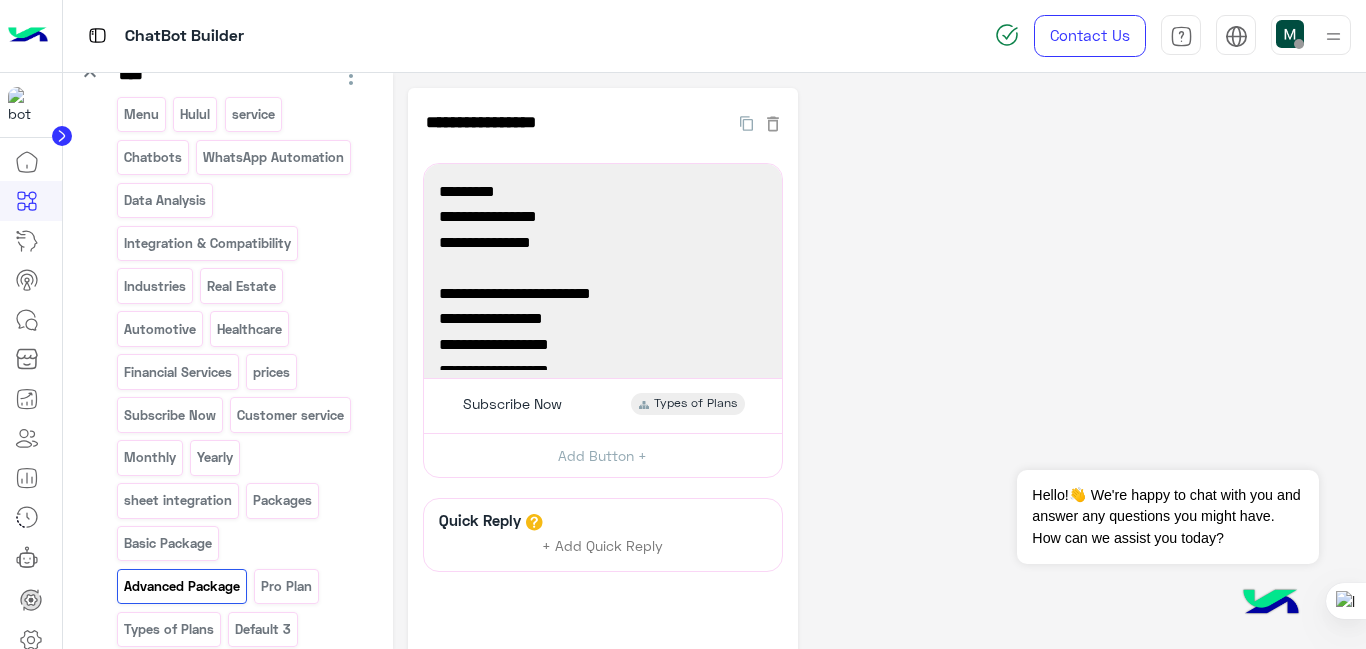 click at bounding box center [1271, 604] 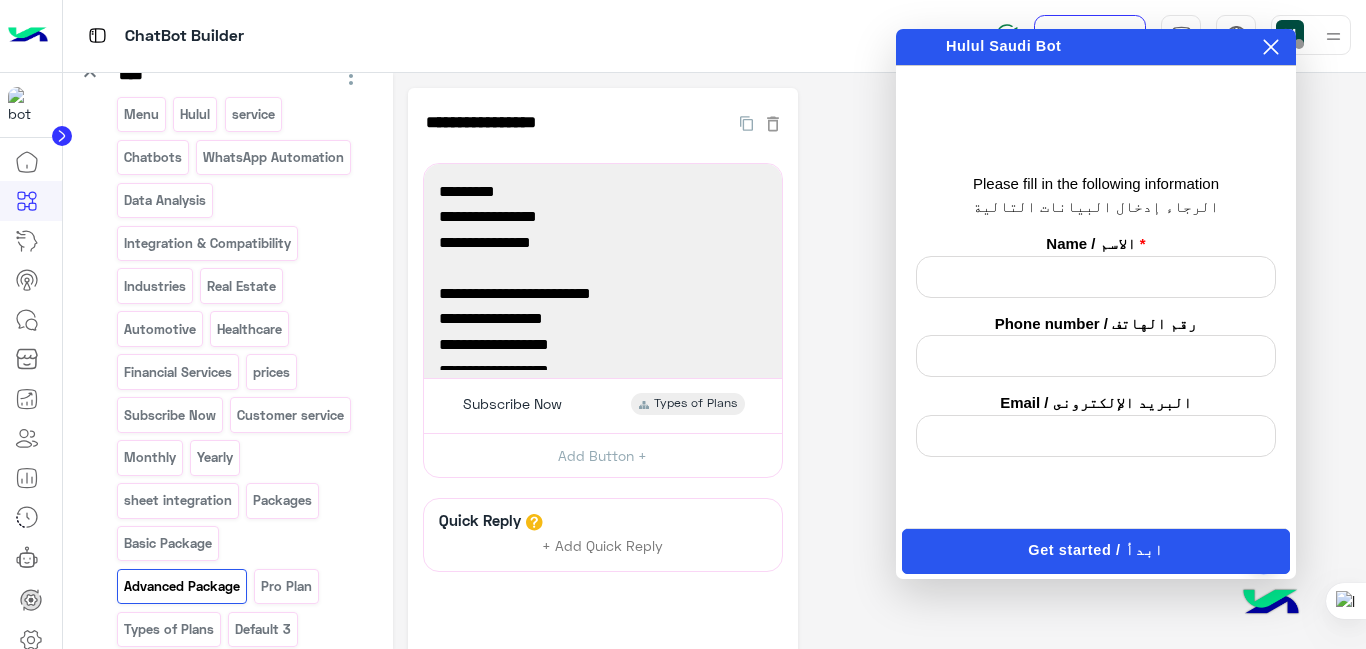 drag, startPoint x: 1283, startPoint y: 610, endPoint x: 1114, endPoint y: 262, distance: 386.8656 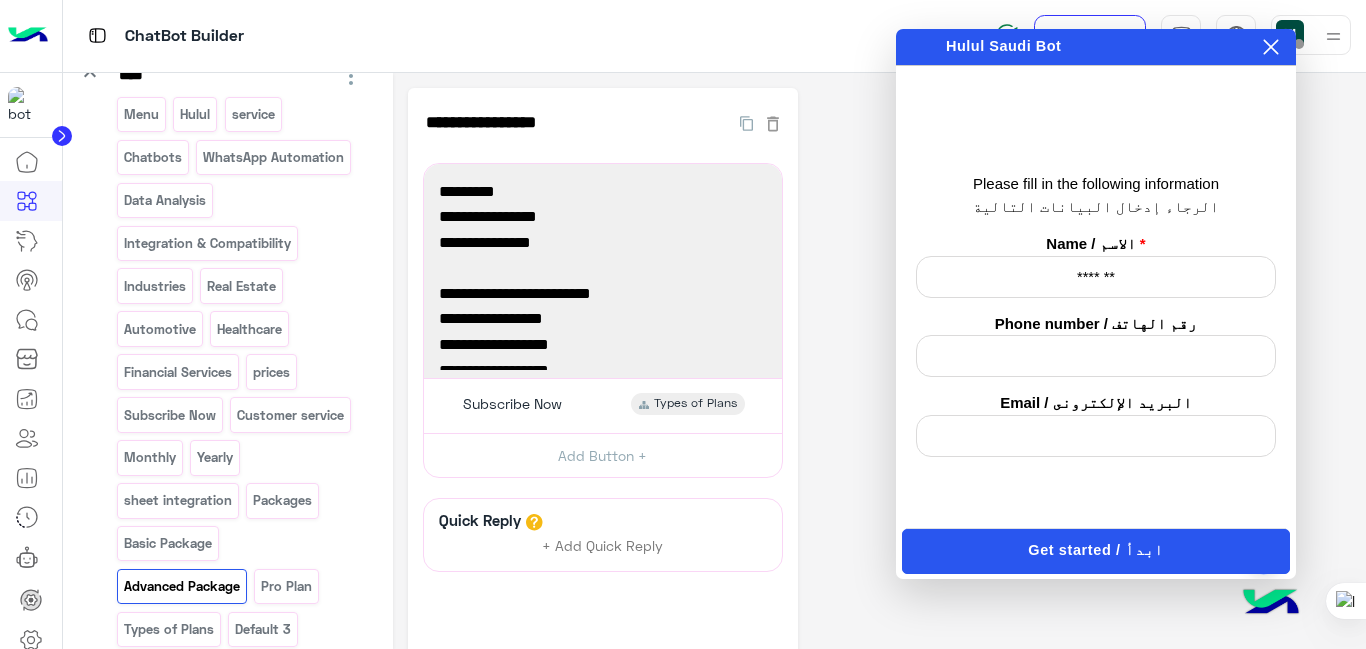 type on "*******" 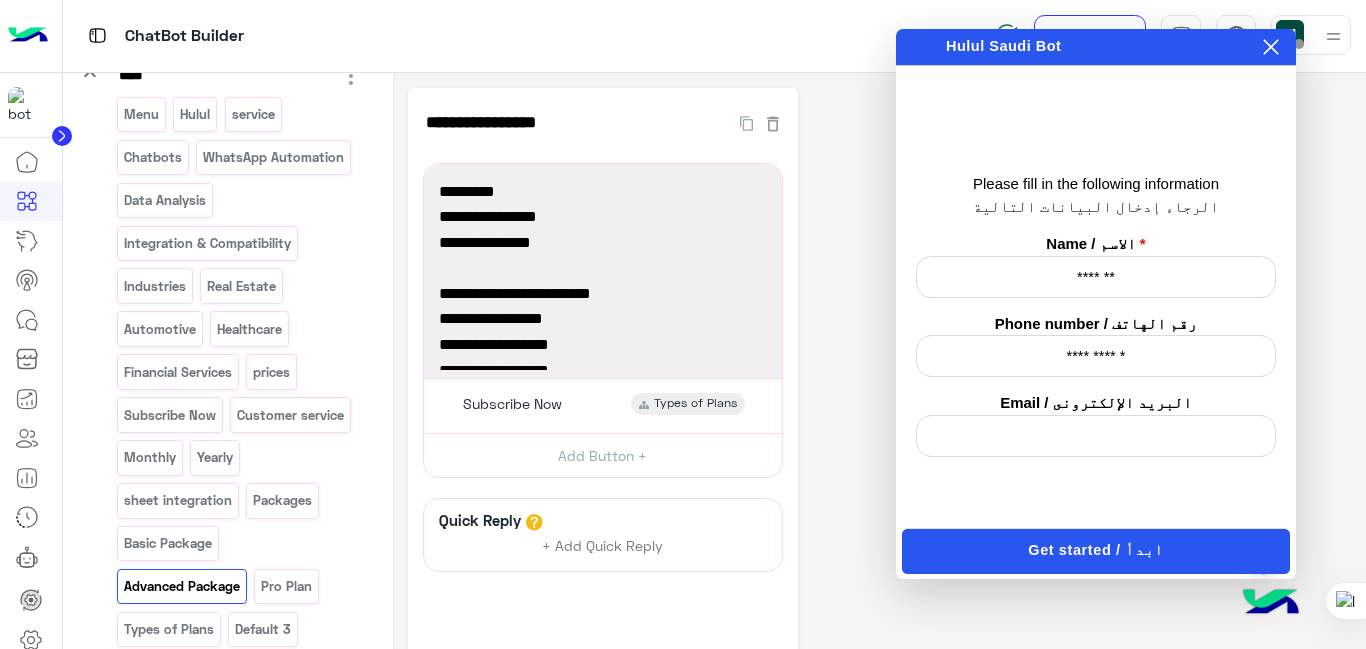 type on "**********" 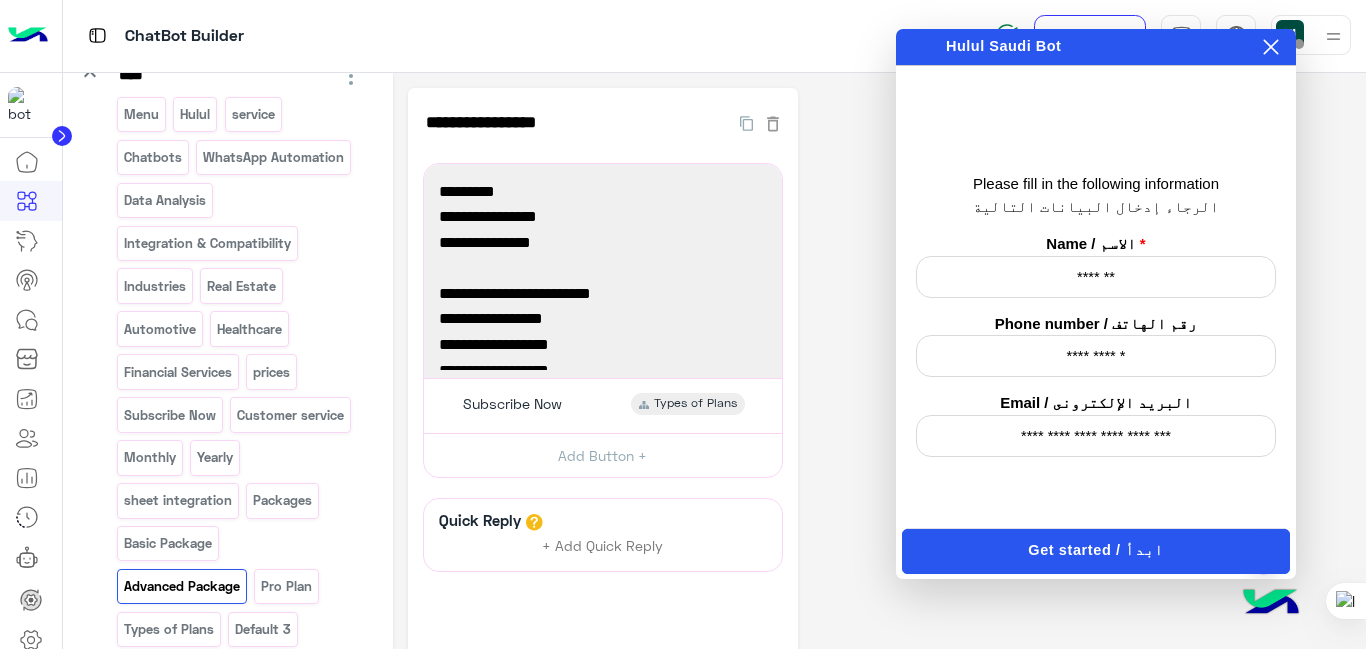 type on "**********" 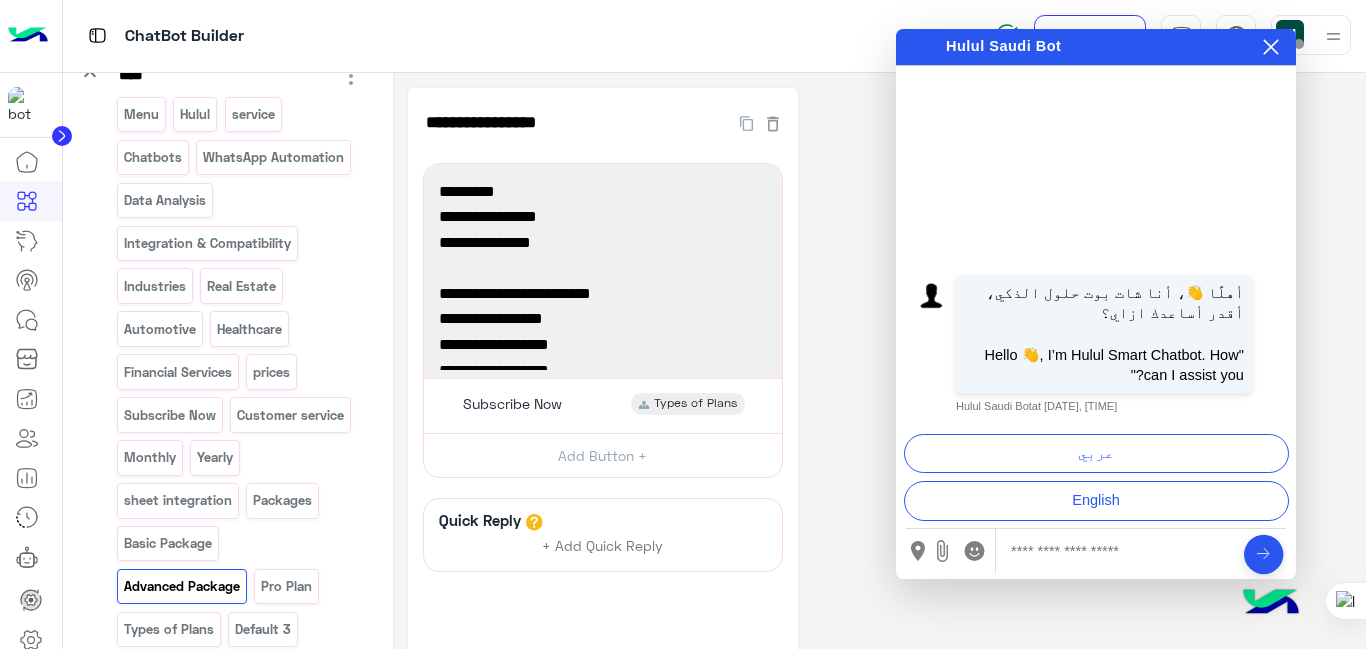 click at bounding box center [1118, 551] 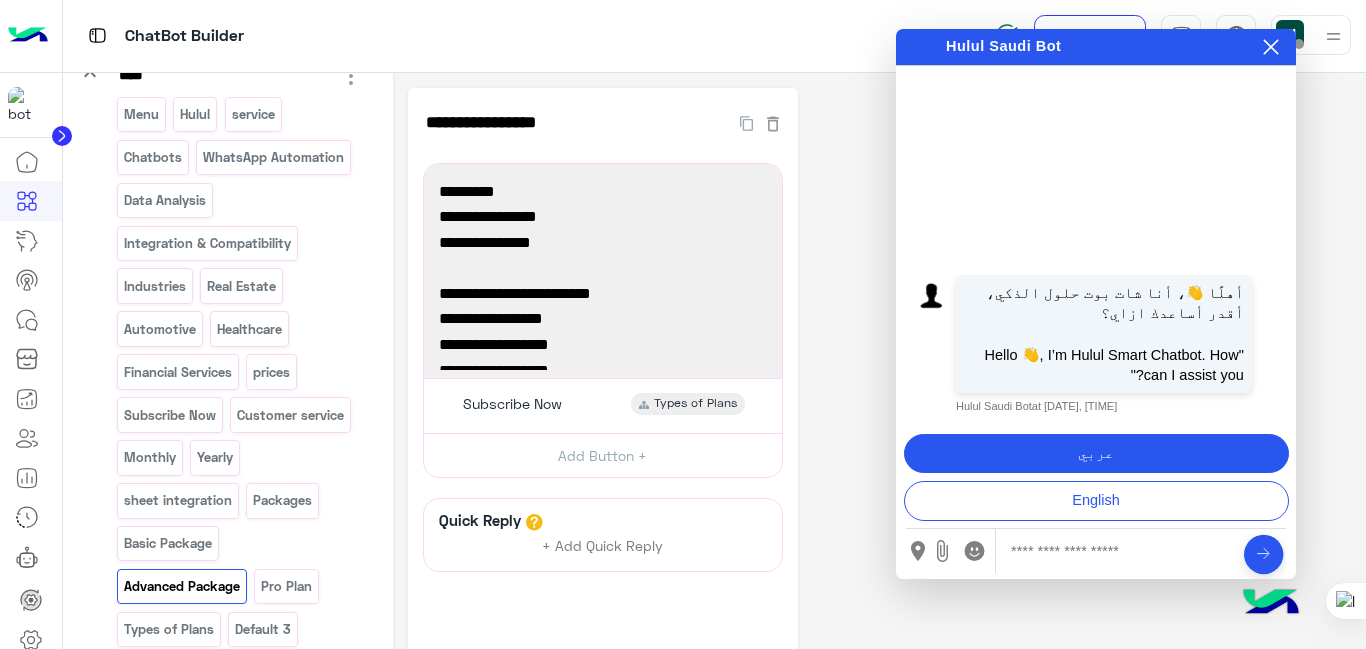 click on "عربي" at bounding box center (1096, 454) 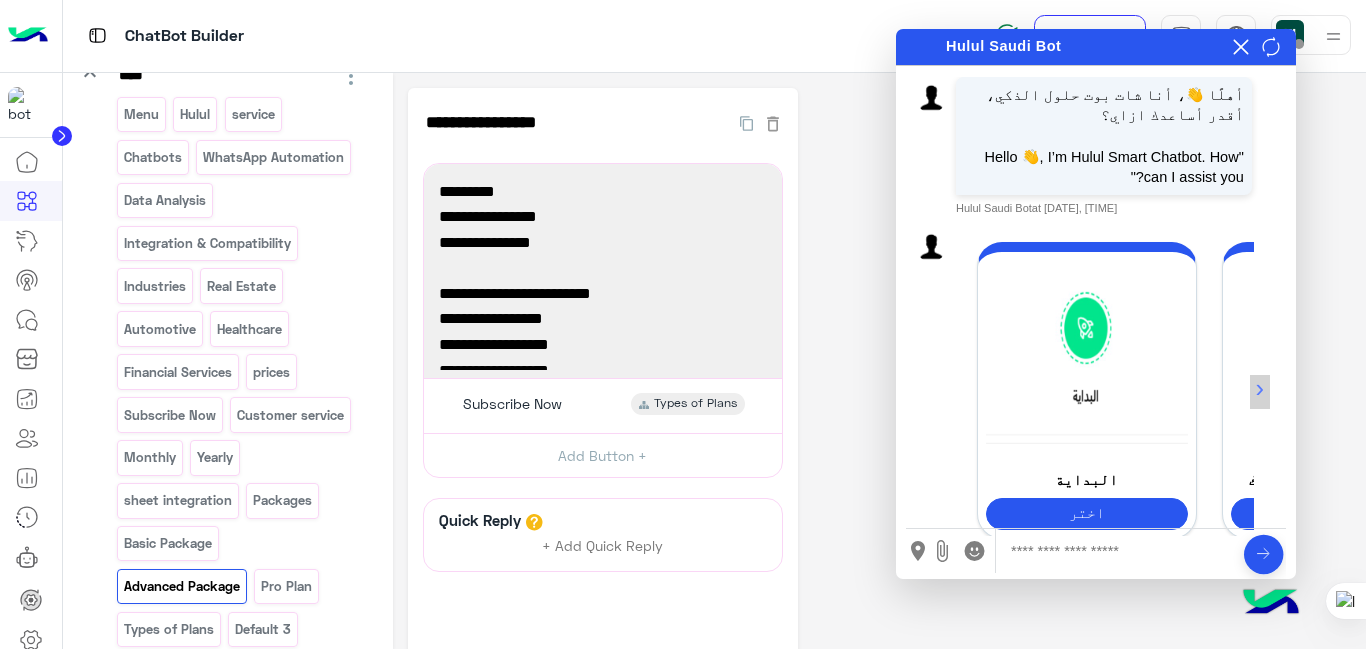 scroll, scrollTop: 117, scrollLeft: 0, axis: vertical 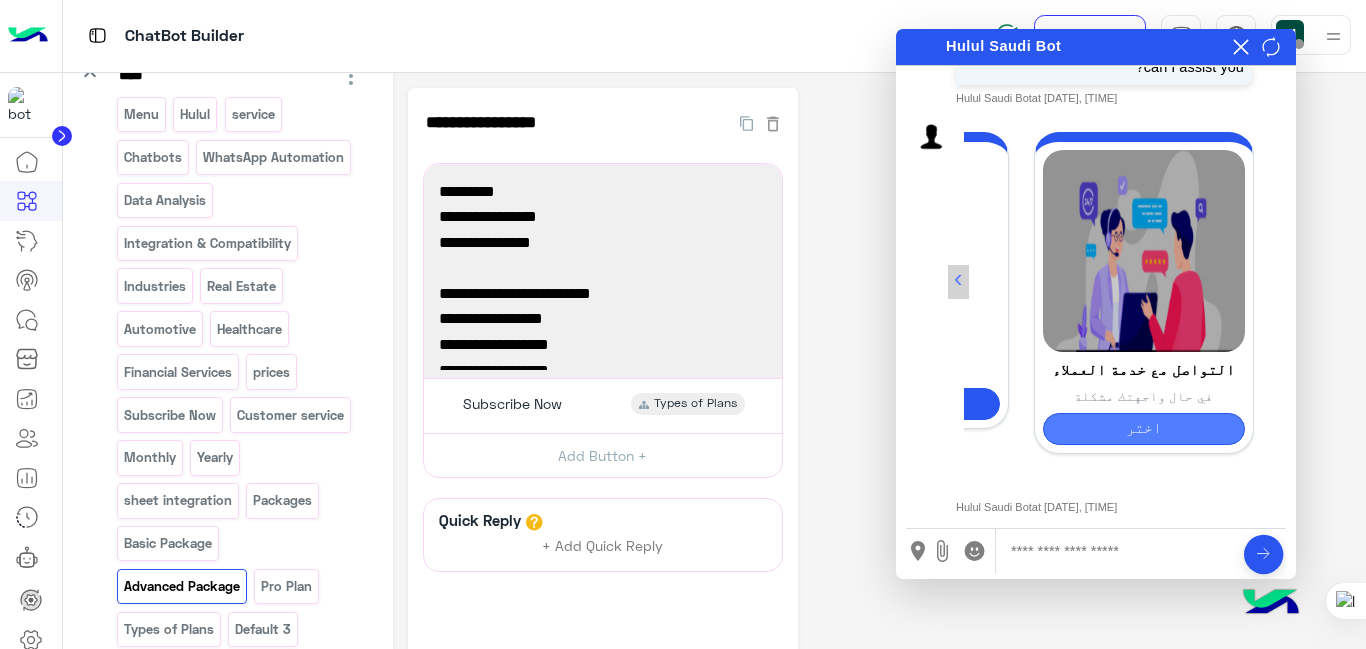 click on "اختر" at bounding box center [1144, 429] 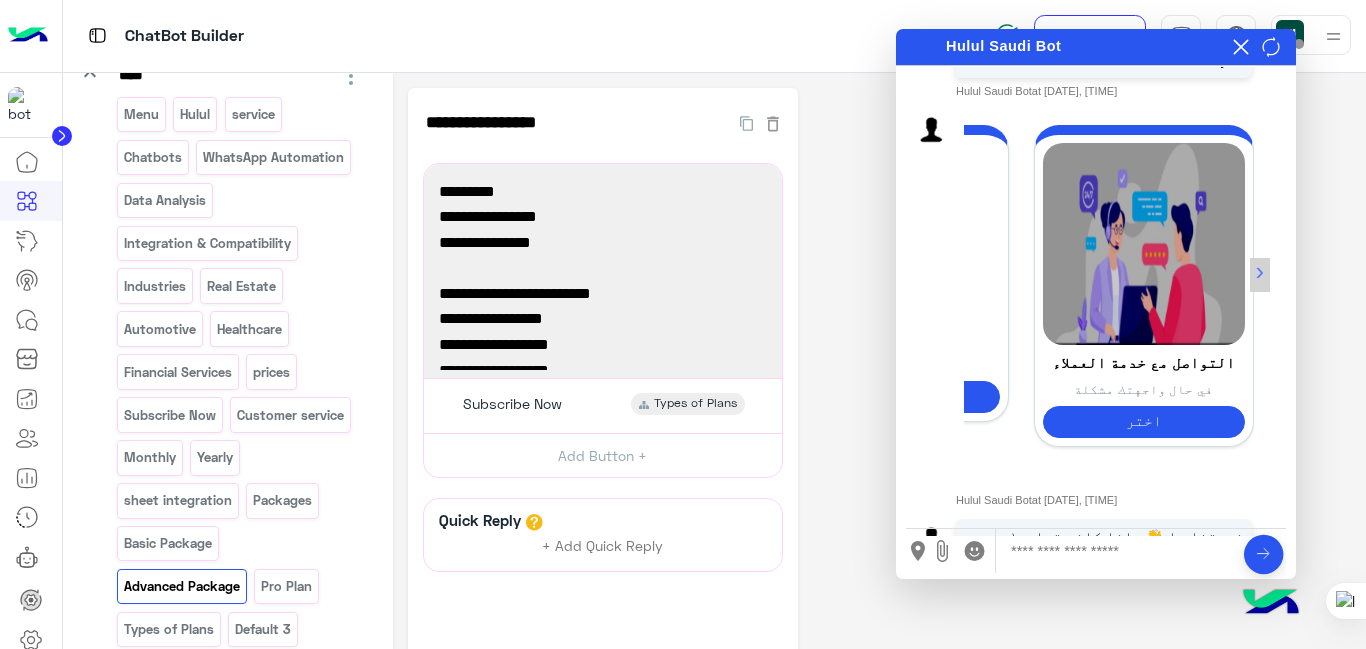 scroll, scrollTop: 0, scrollLeft: 0, axis: both 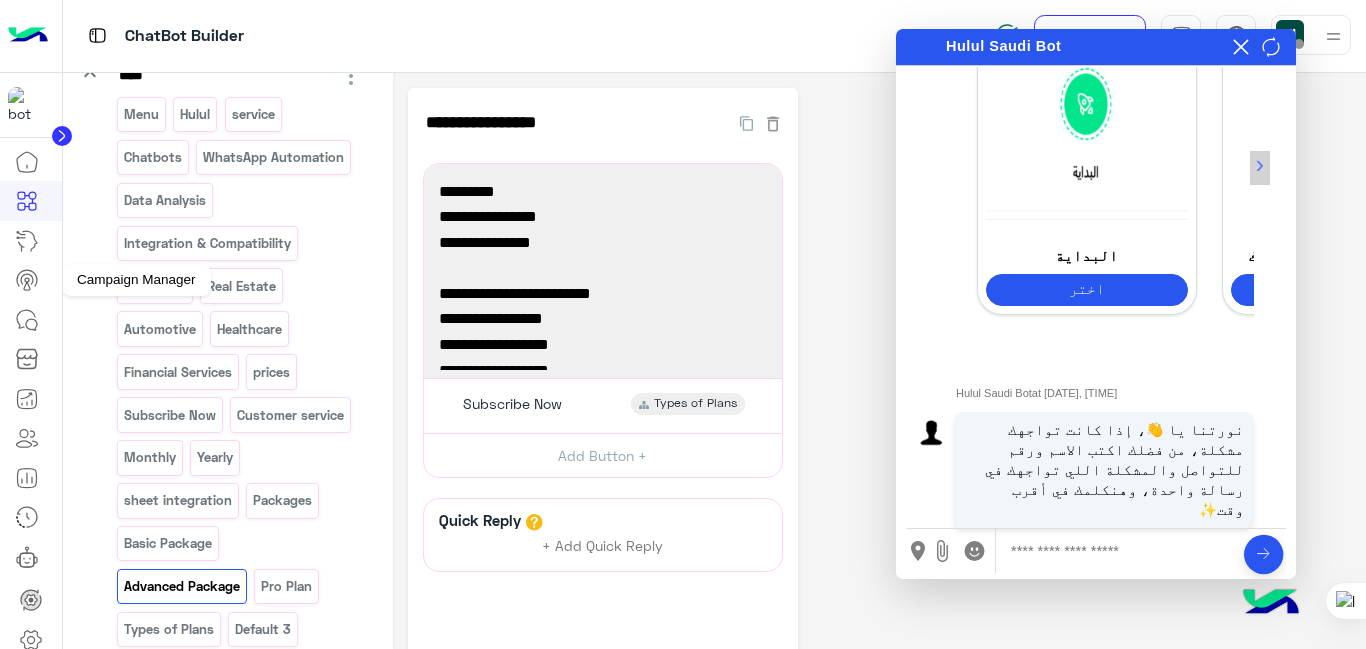 click at bounding box center (27, 280) 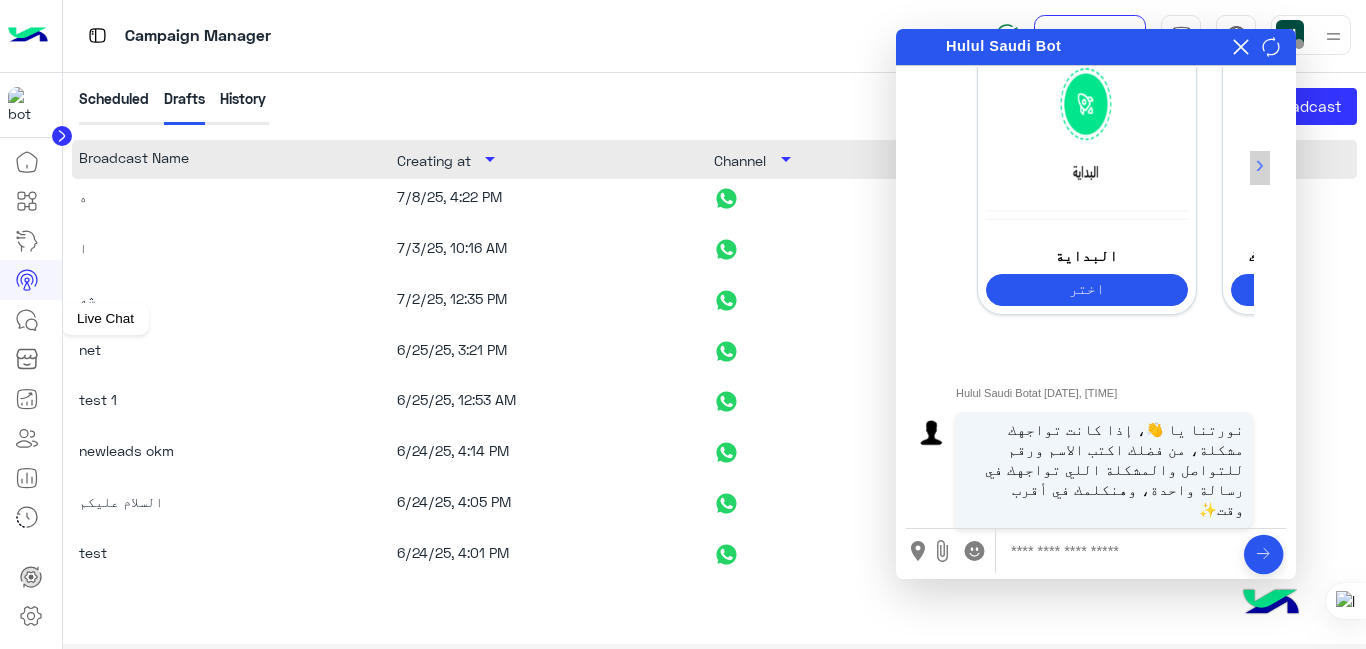 click 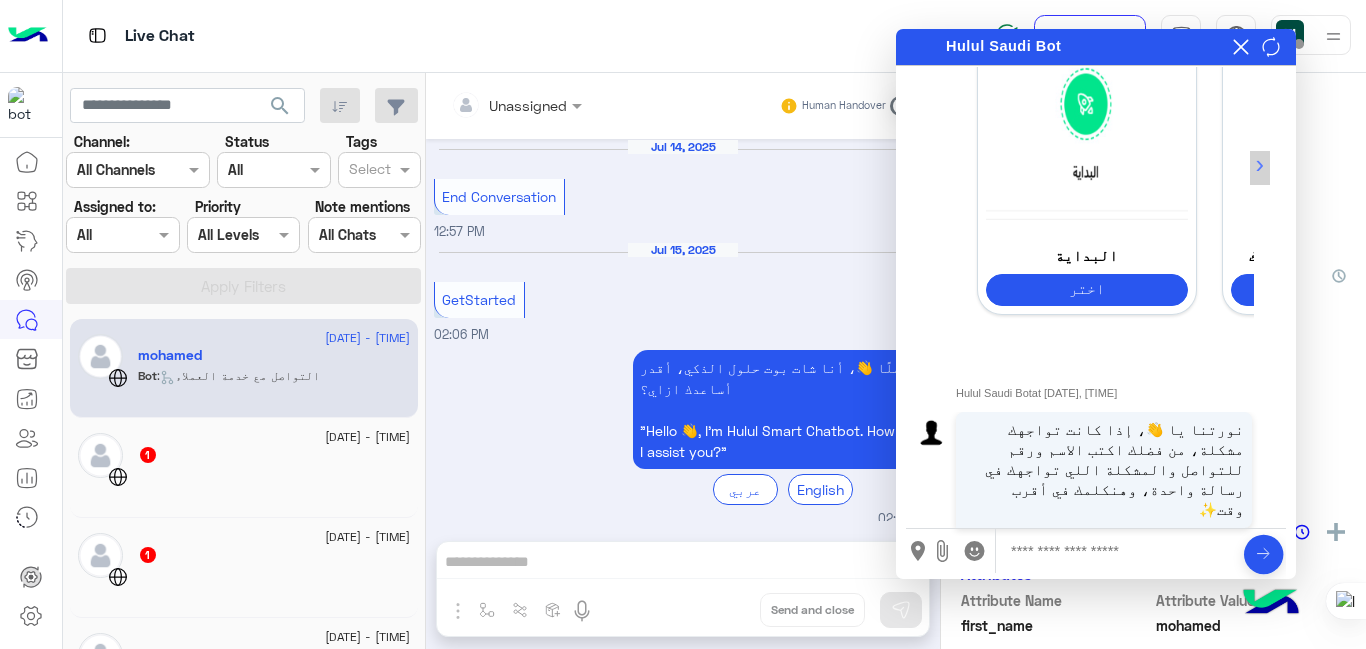 scroll, scrollTop: 534, scrollLeft: 0, axis: vertical 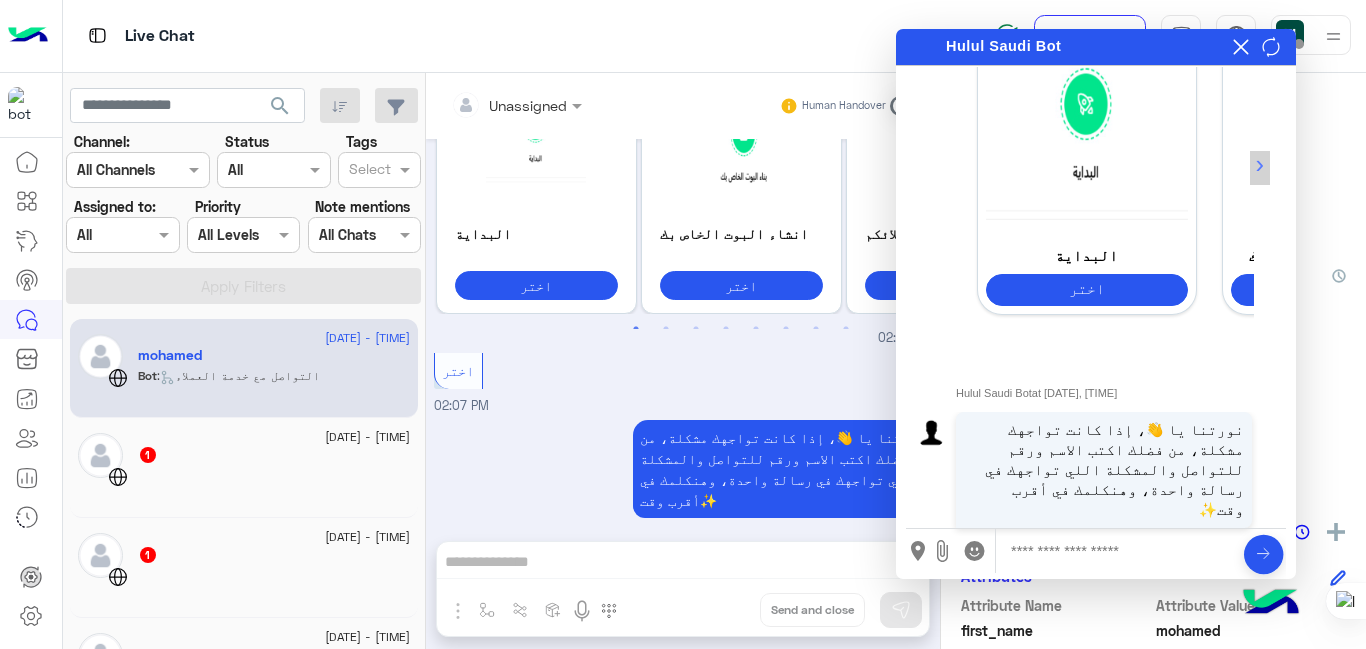click on "نورتنا يا 👋، إذا كانت تواجهك مشكلة، من فضلك اكتب الاسم ورقم للتواصل والمشكلة اللي تواجهك في رسالة واحدة، وهنكلمك في أقرب وقت✨" at bounding box center [683, 478] 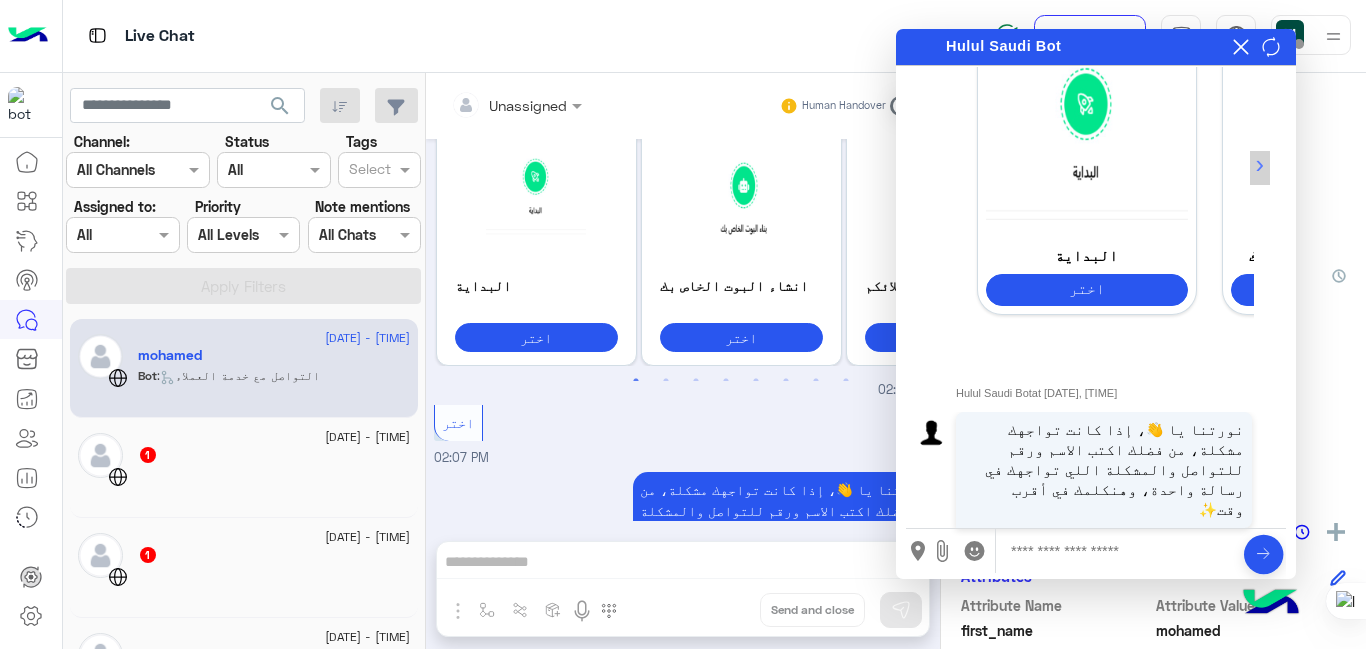 scroll, scrollTop: 534, scrollLeft: 0, axis: vertical 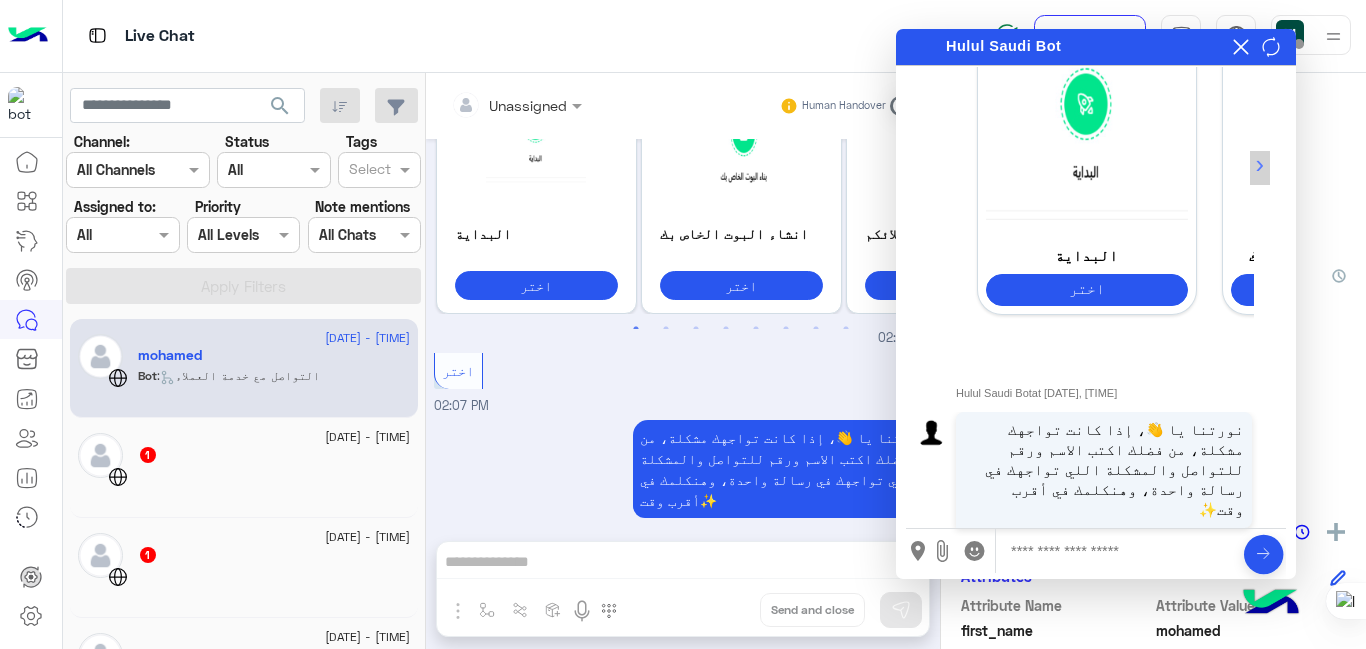 click 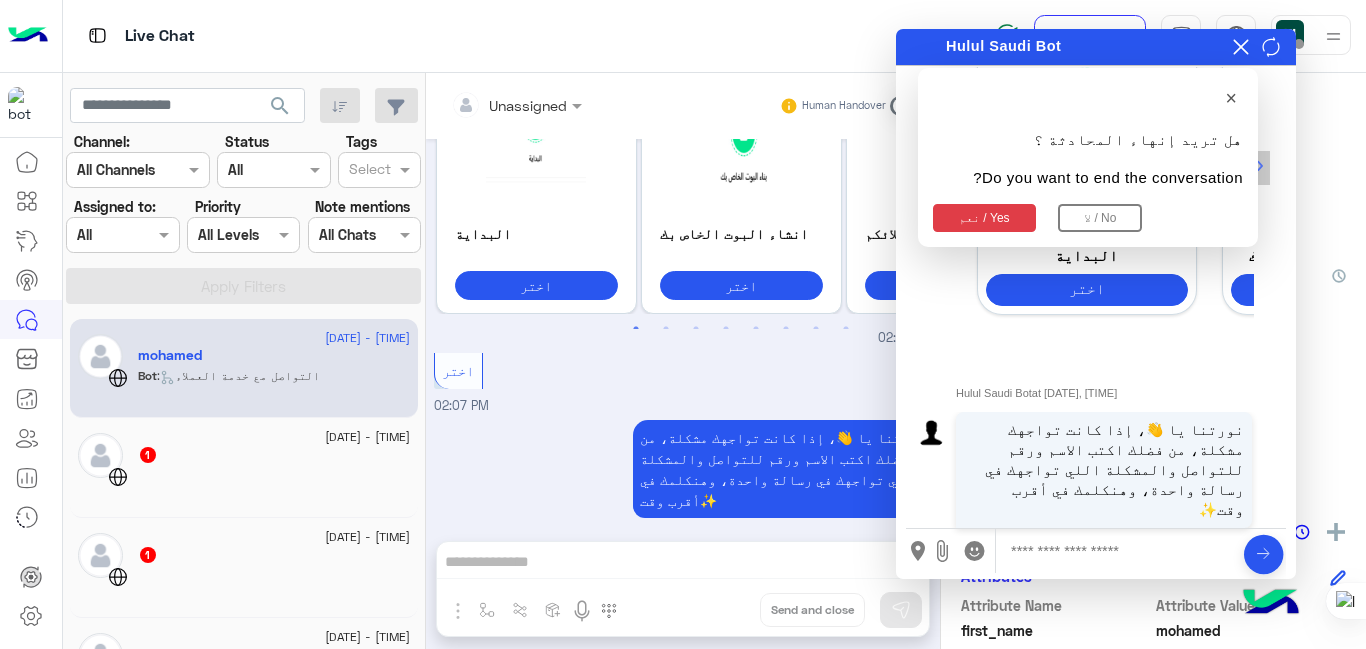 click on "اختر [TIME]" at bounding box center (683, 382) 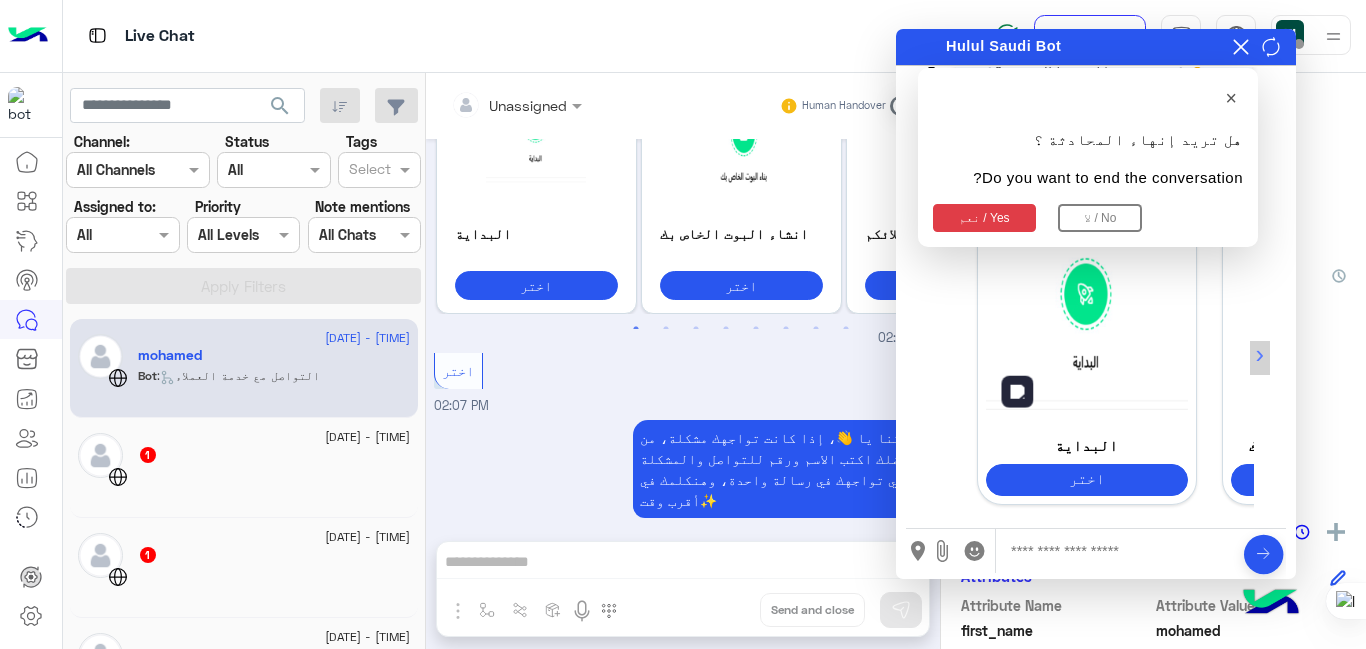 scroll, scrollTop: 29, scrollLeft: 0, axis: vertical 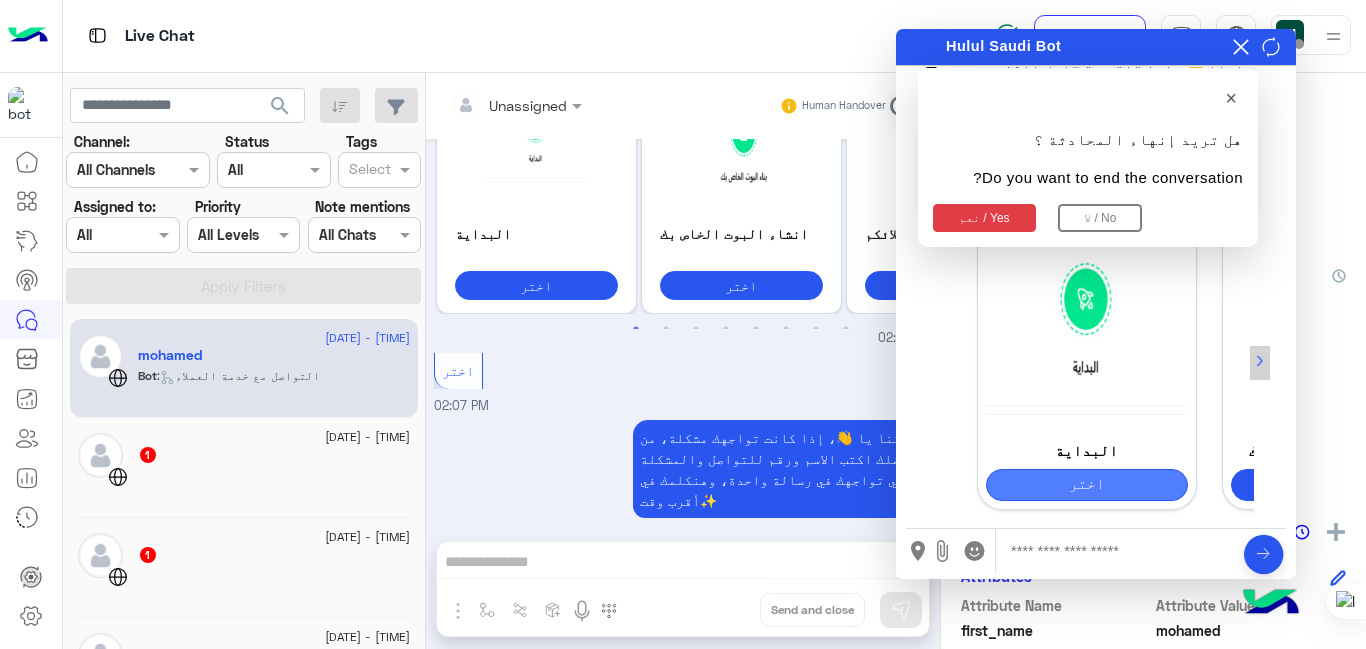 click on "اختر" at bounding box center [1087, 485] 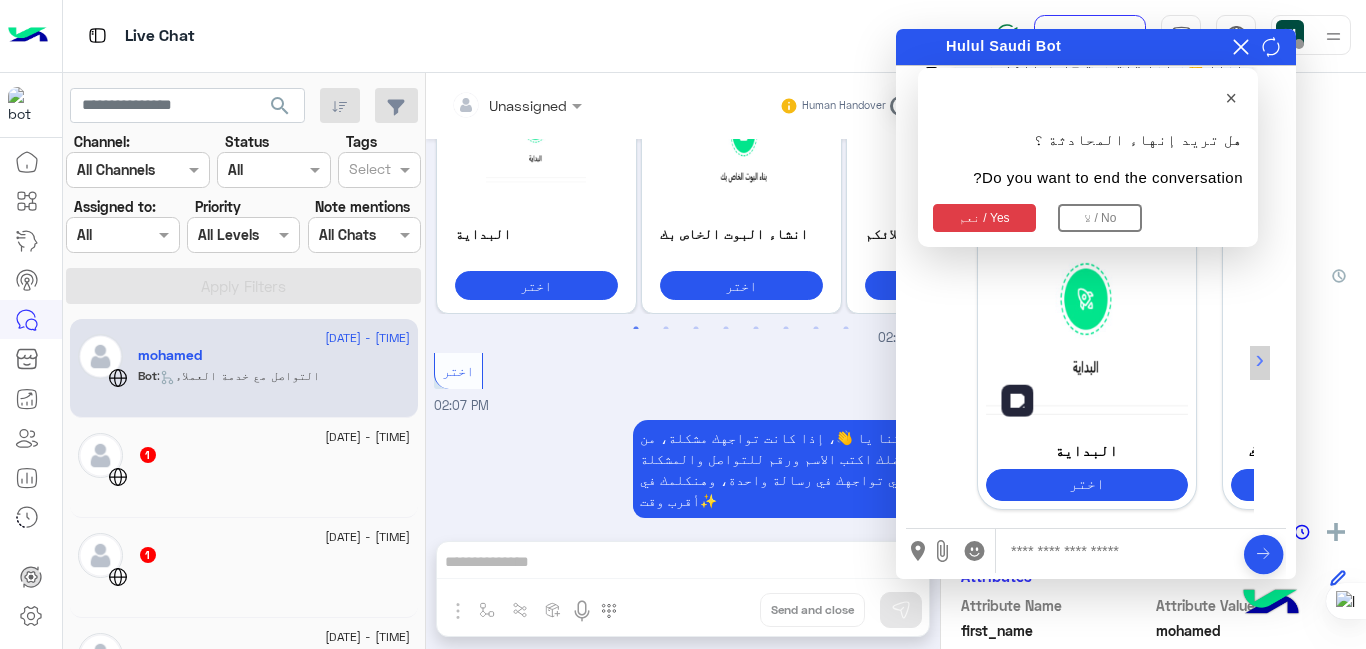 scroll, scrollTop: 459, scrollLeft: 0, axis: vertical 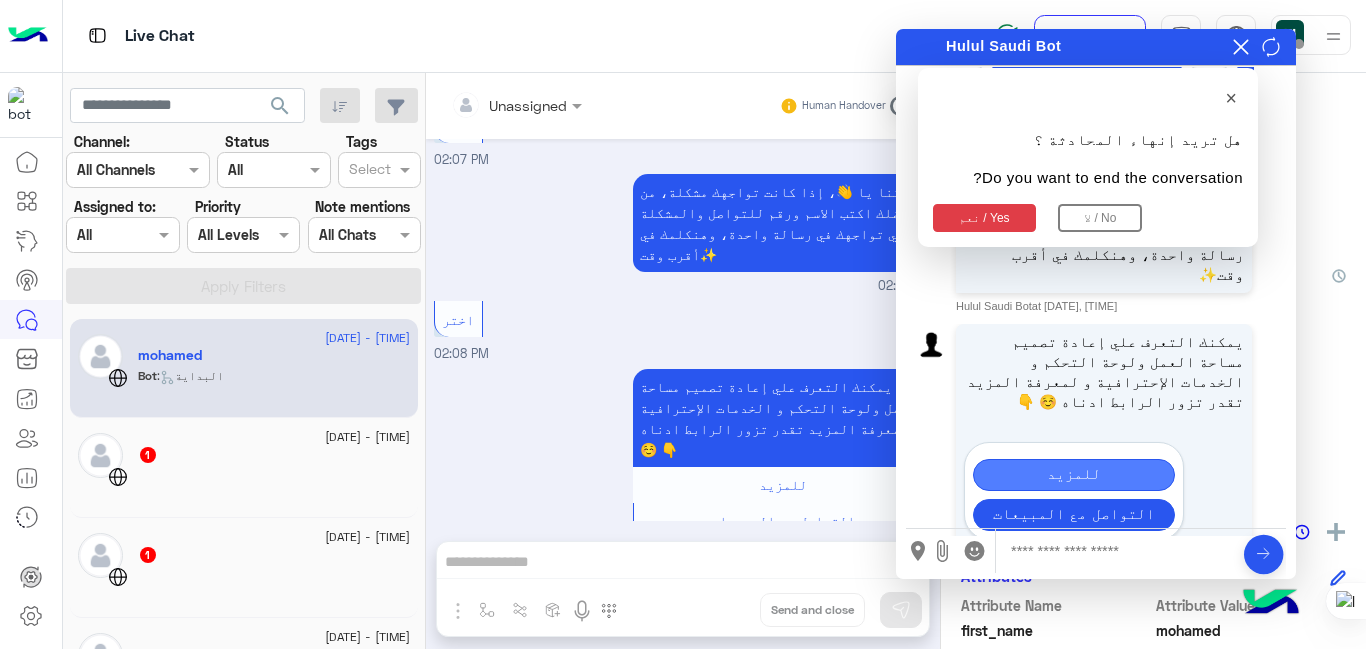 click on "للمزيد" at bounding box center [1074, 475] 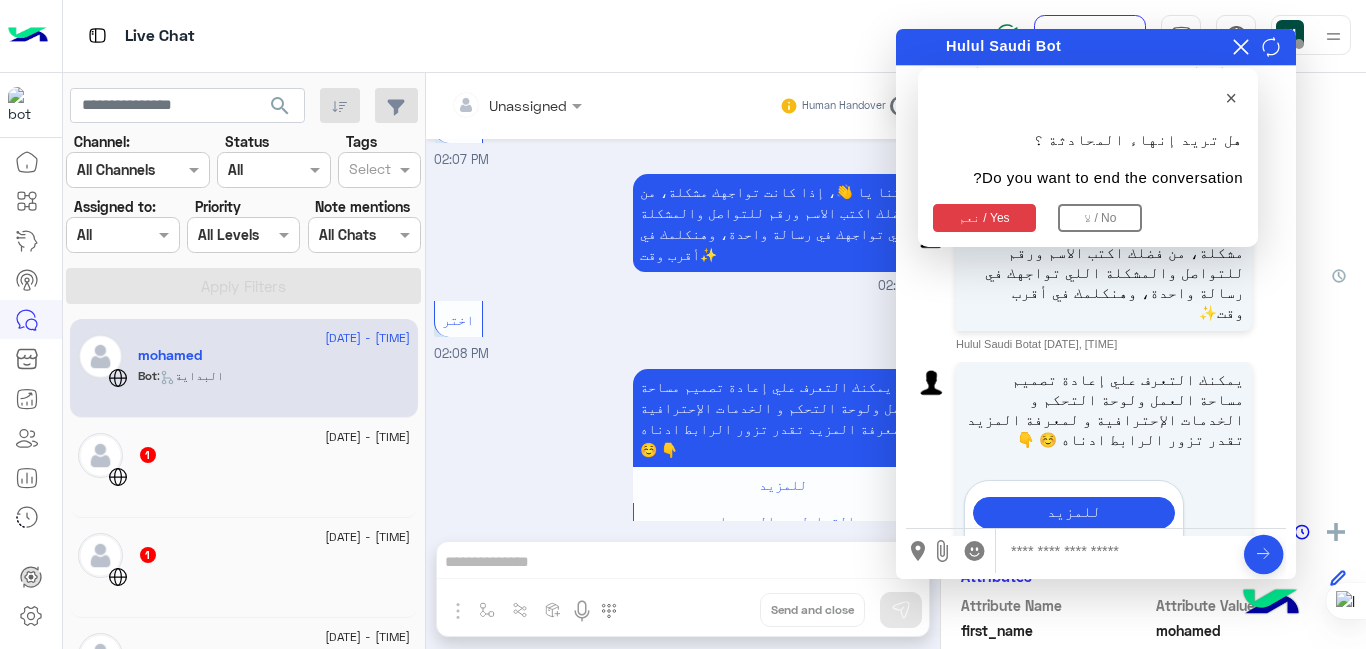 scroll, scrollTop: 459, scrollLeft: 0, axis: vertical 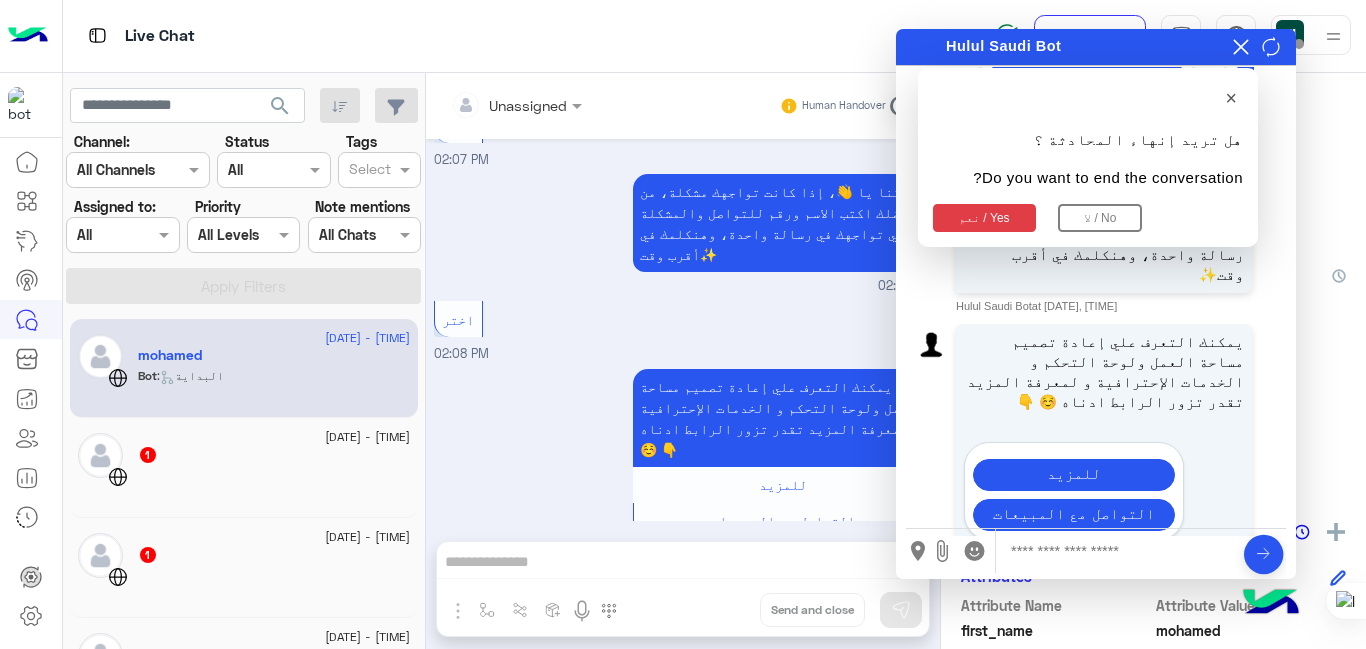 click 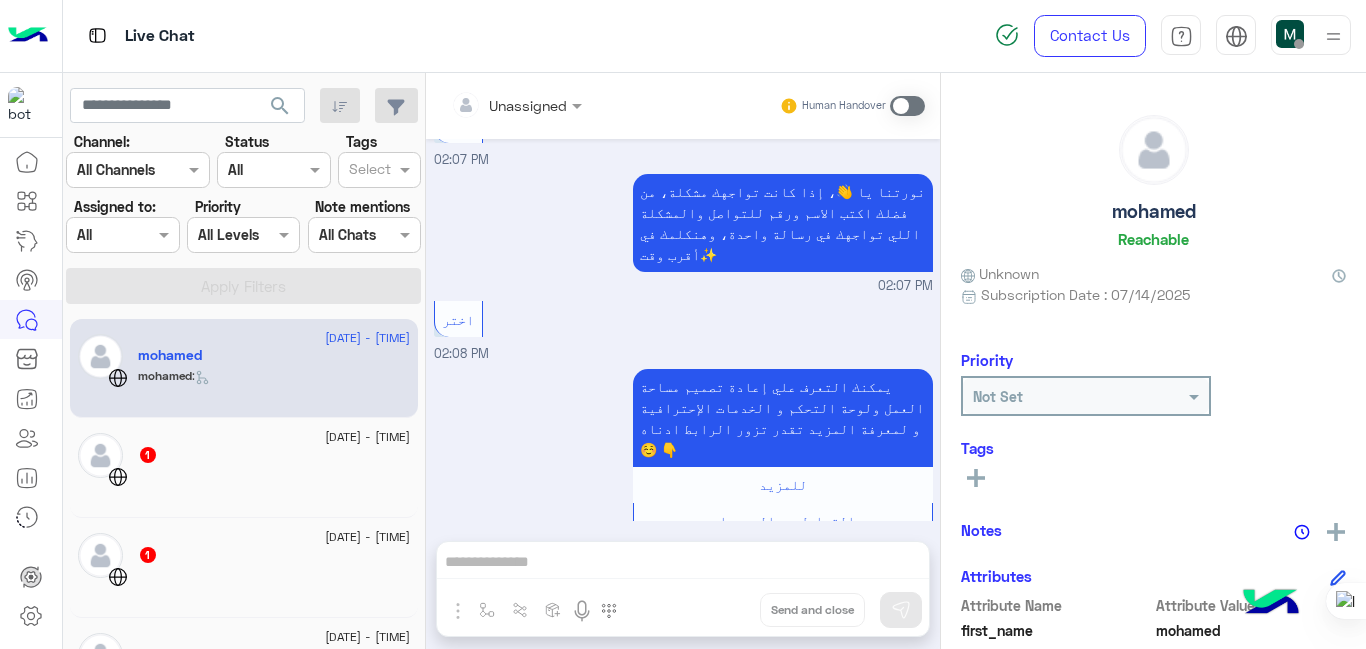 scroll, scrollTop: 847, scrollLeft: 0, axis: vertical 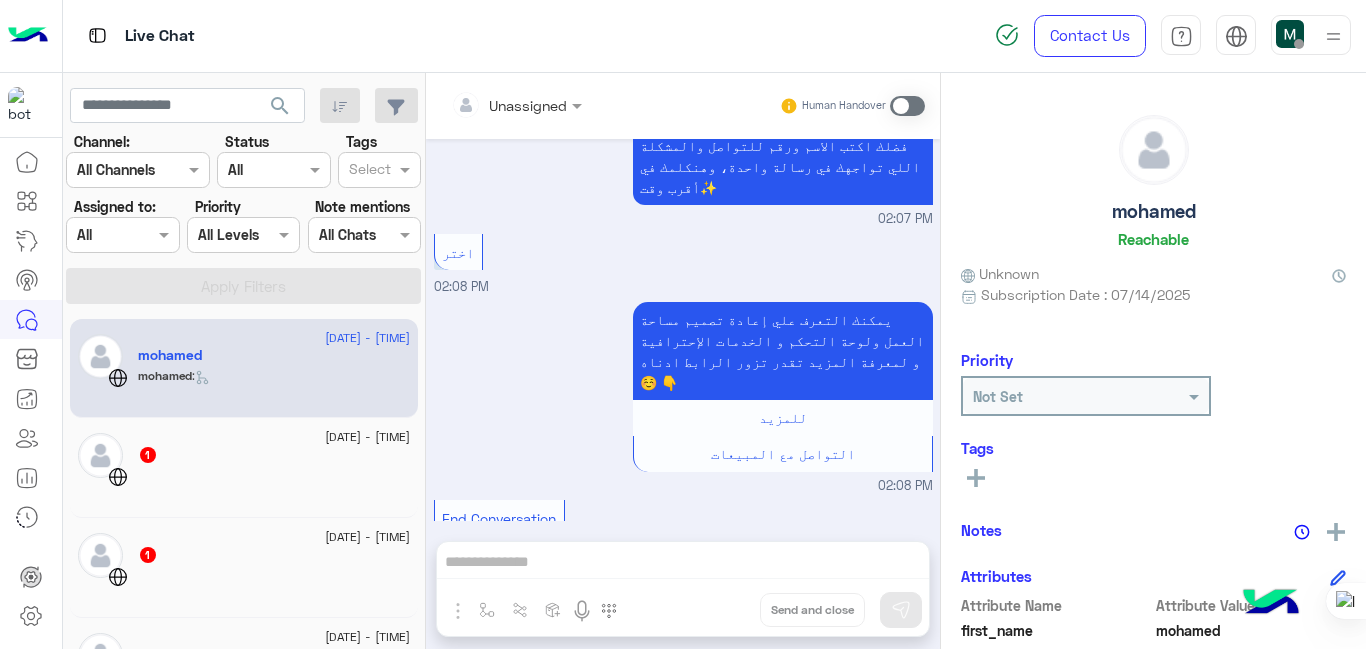 click 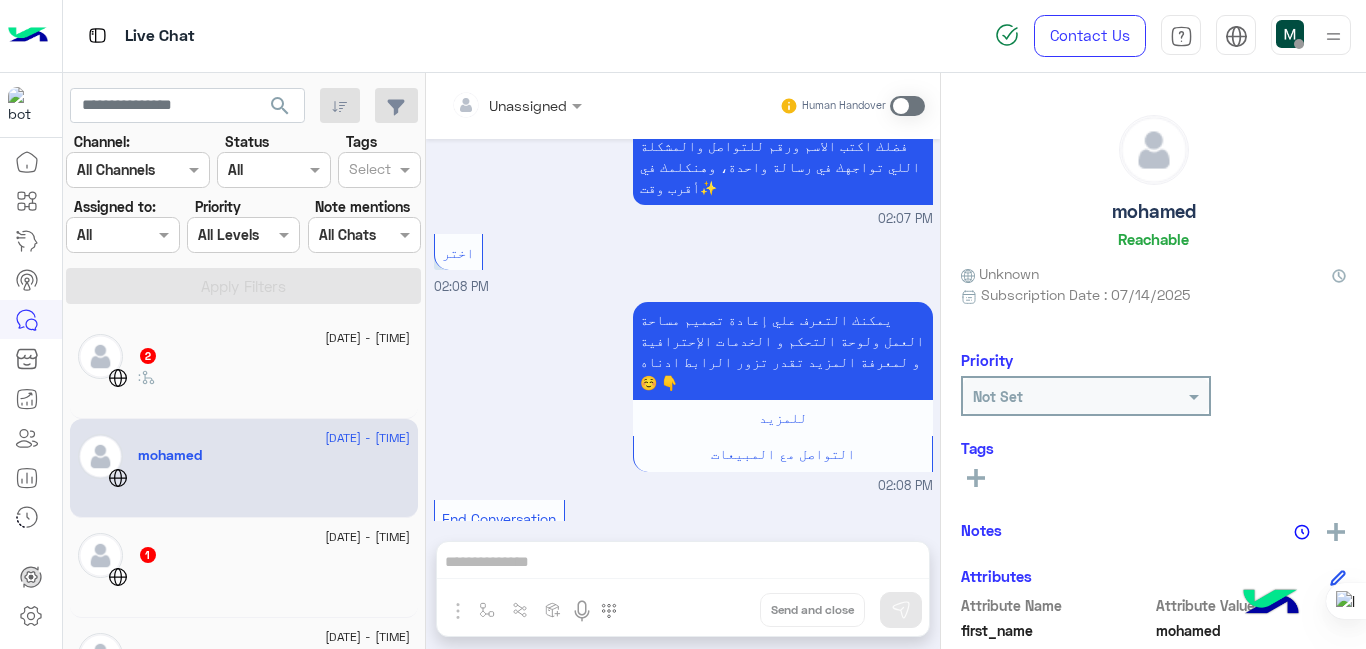 click on "2" 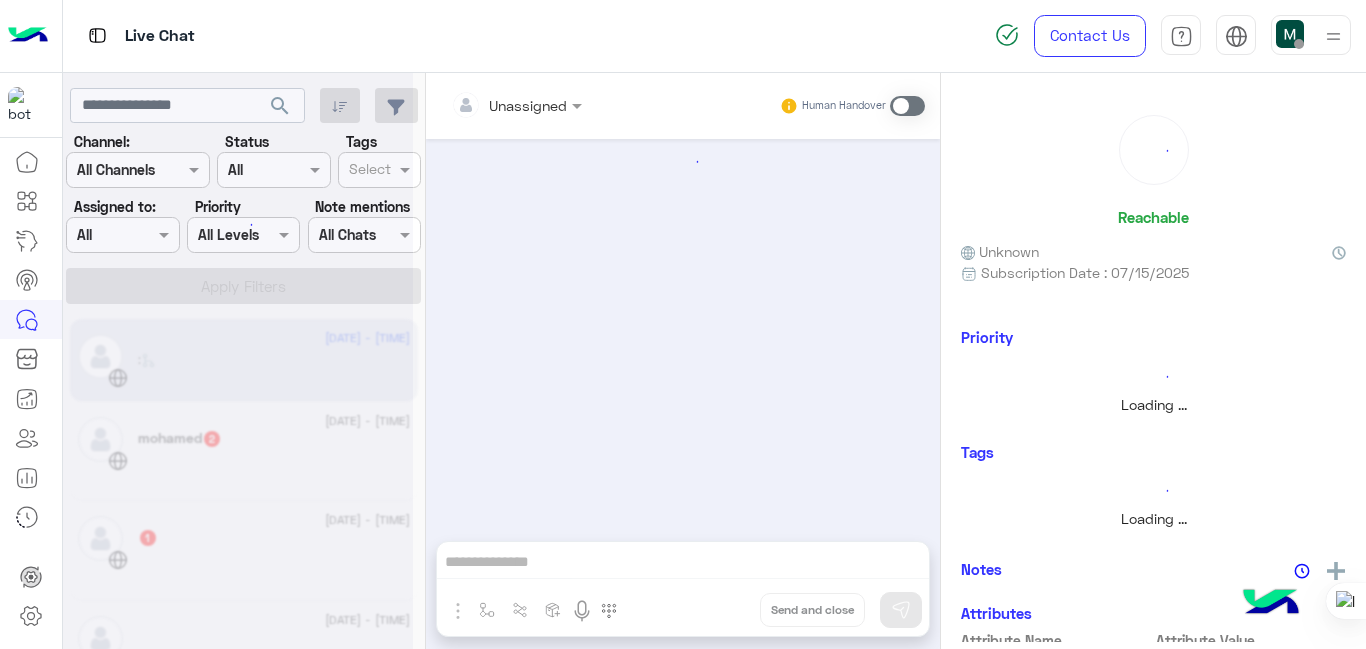 scroll, scrollTop: 0, scrollLeft: 0, axis: both 